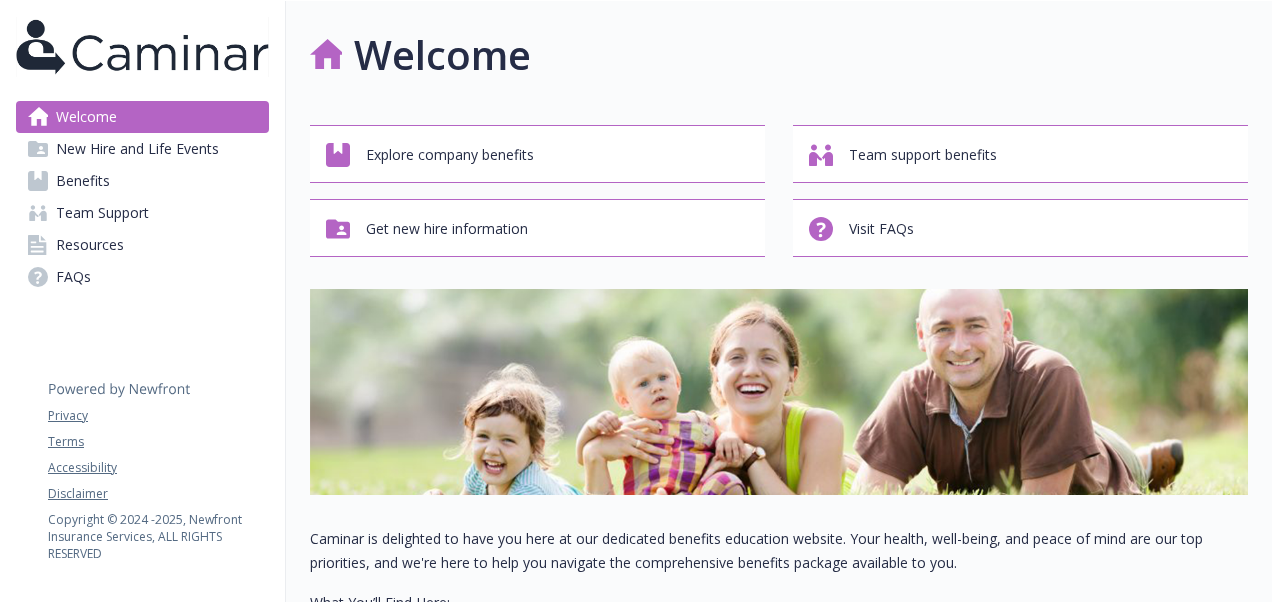 scroll, scrollTop: 0, scrollLeft: 0, axis: both 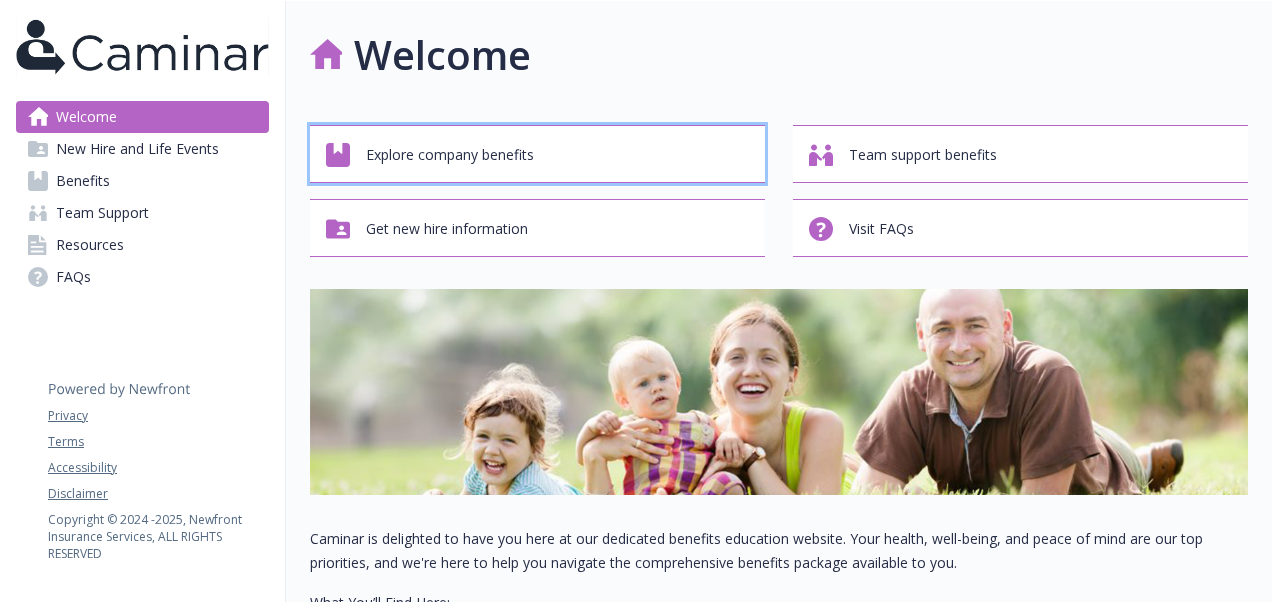 click on "Explore company benefits" at bounding box center (450, 155) 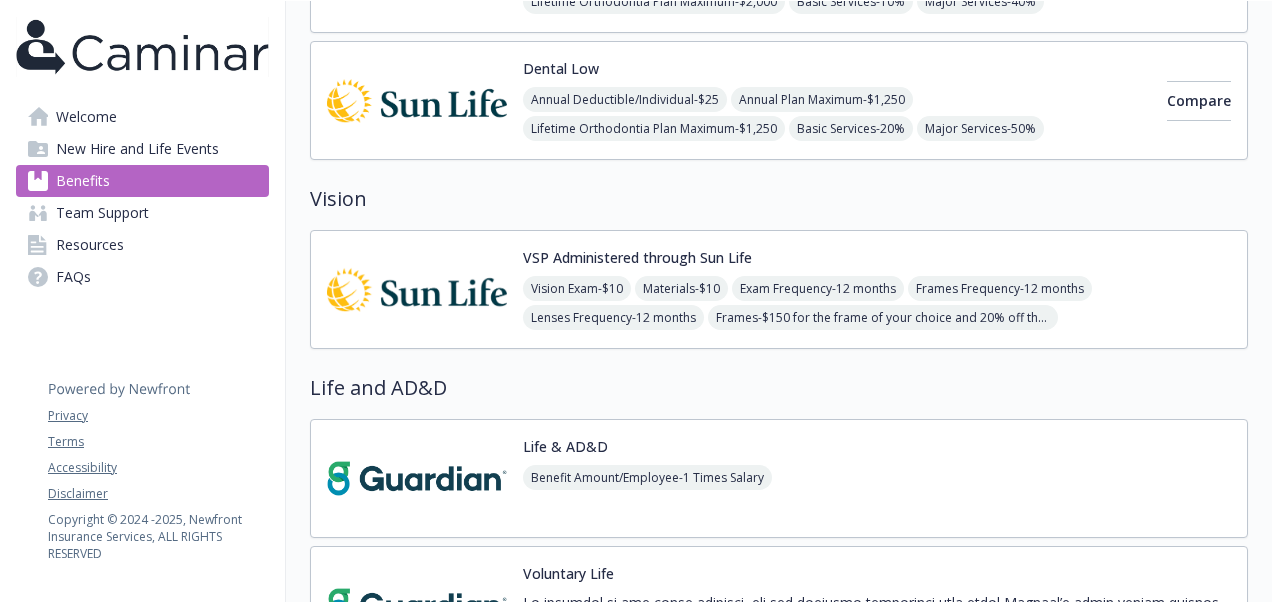 scroll, scrollTop: 1000, scrollLeft: 0, axis: vertical 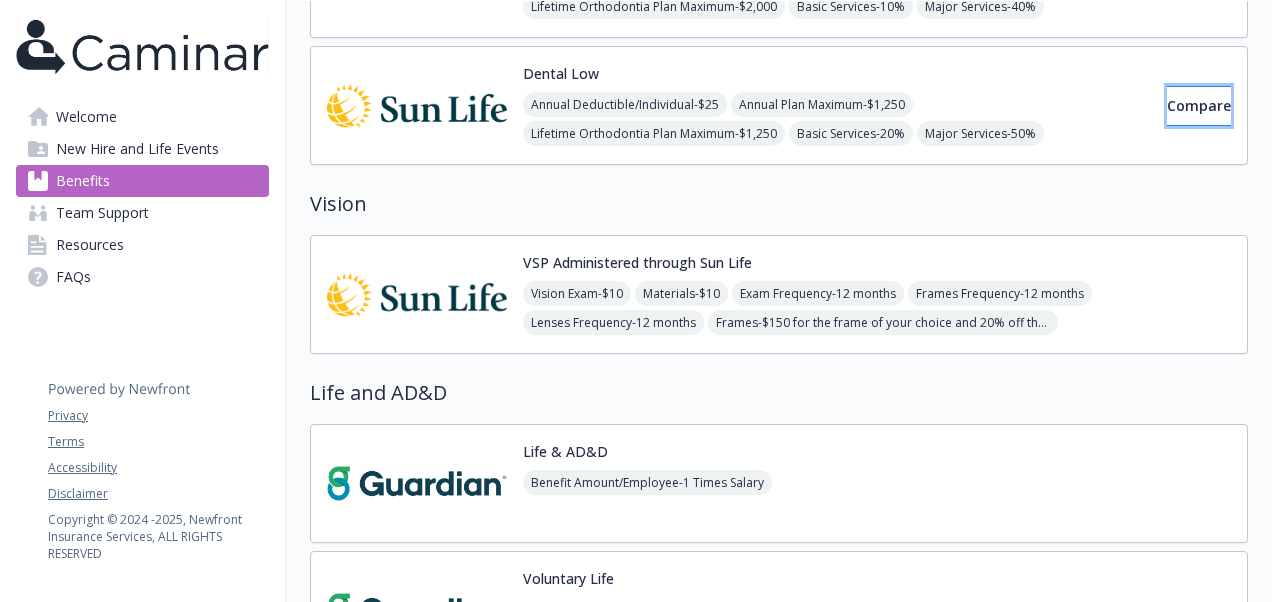 click on "Compare" at bounding box center (1199, 105) 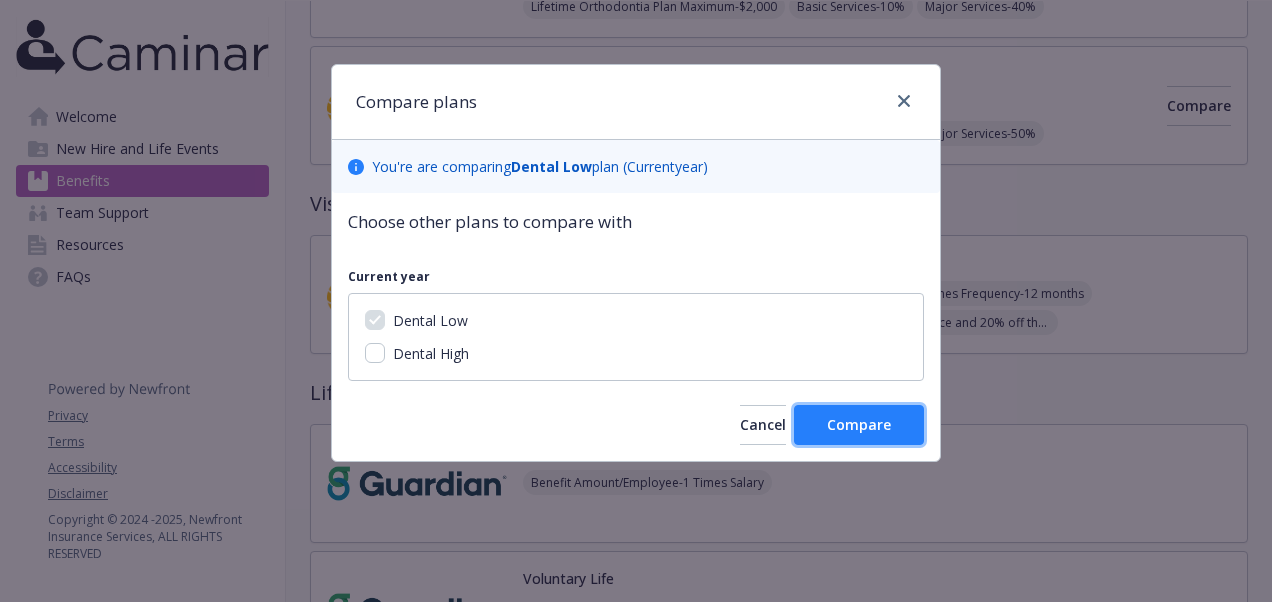 click on "Compare" at bounding box center [859, 424] 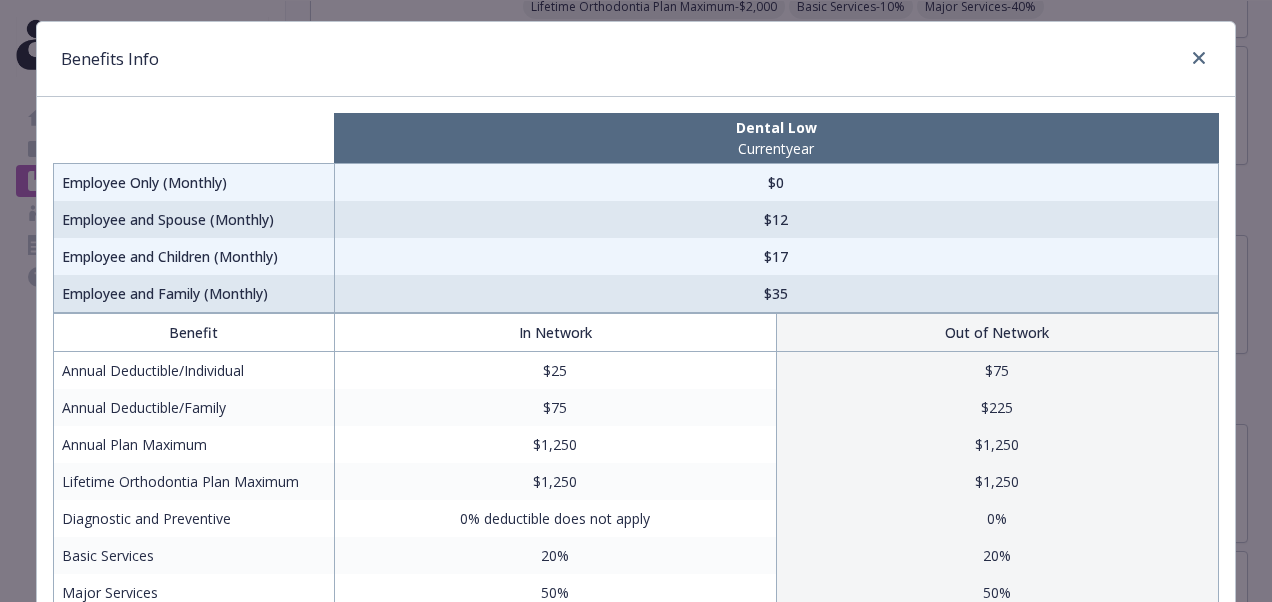 scroll, scrollTop: 42, scrollLeft: 0, axis: vertical 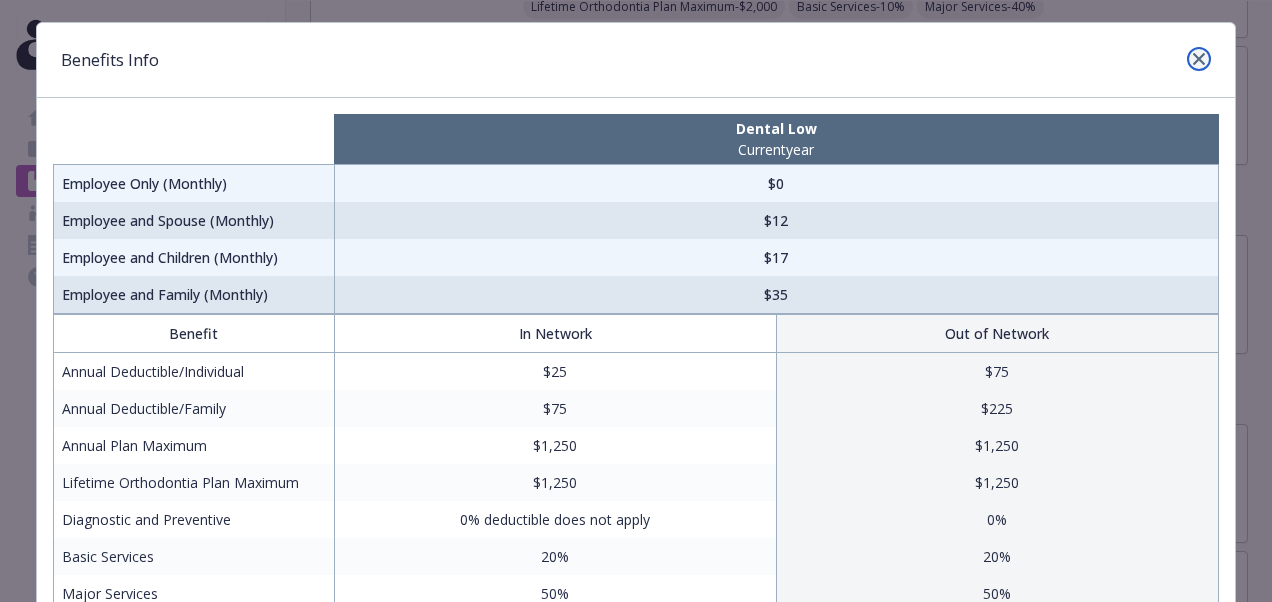click 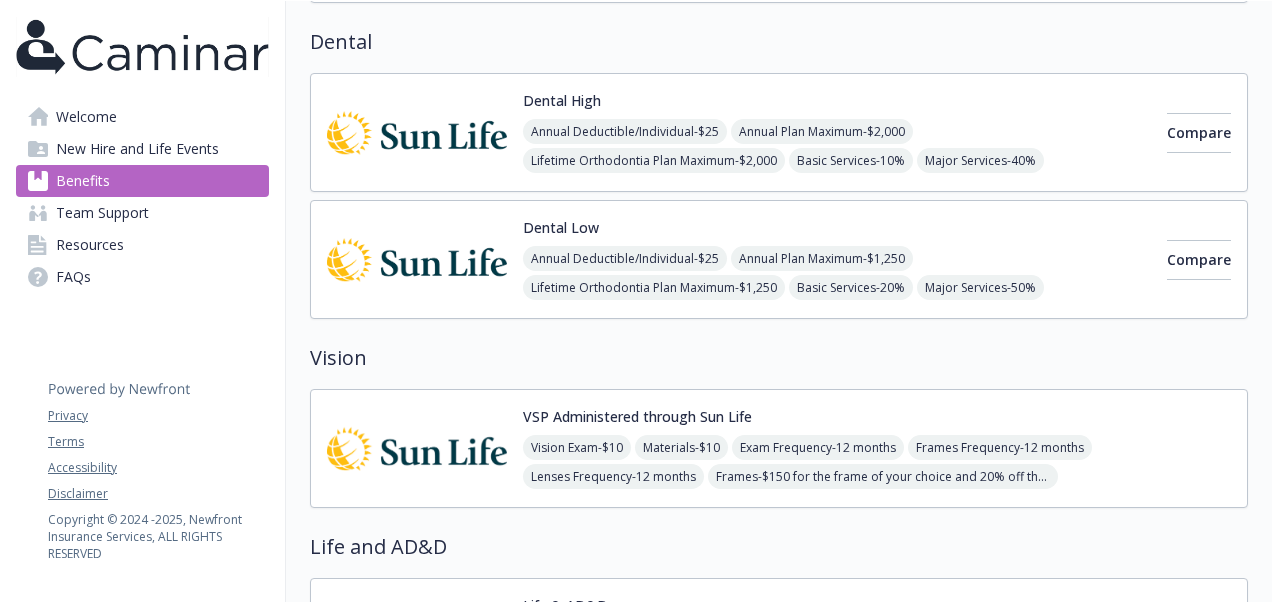 scroll, scrollTop: 800, scrollLeft: 0, axis: vertical 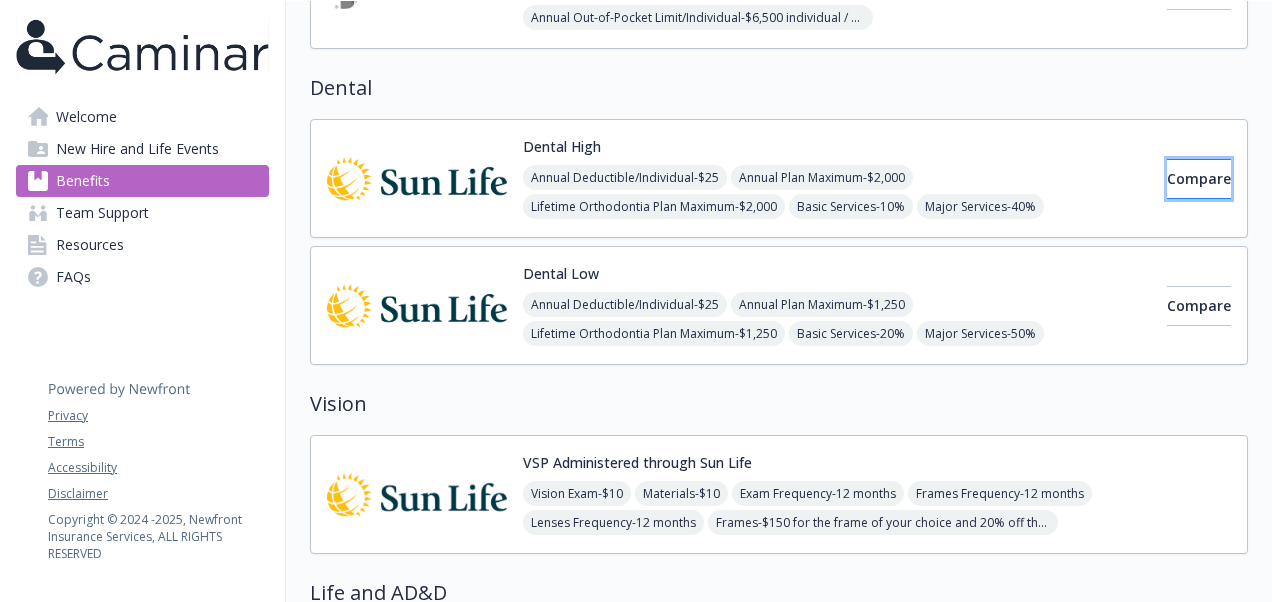 click on "Compare" at bounding box center [1199, 178] 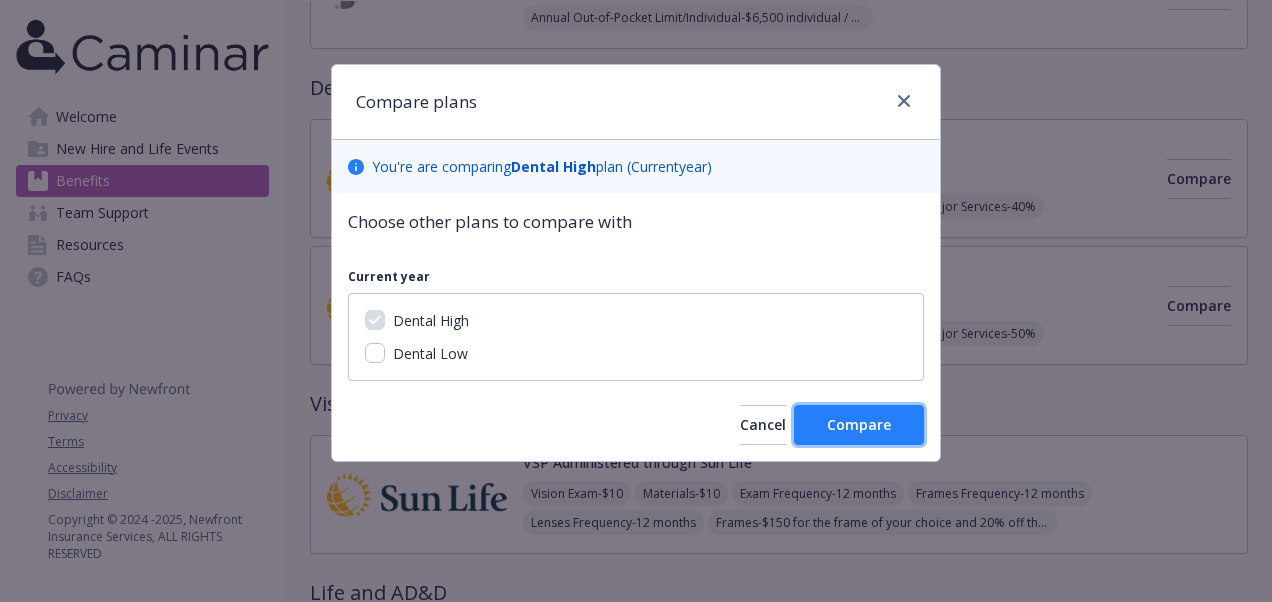 click on "Compare" at bounding box center (859, 424) 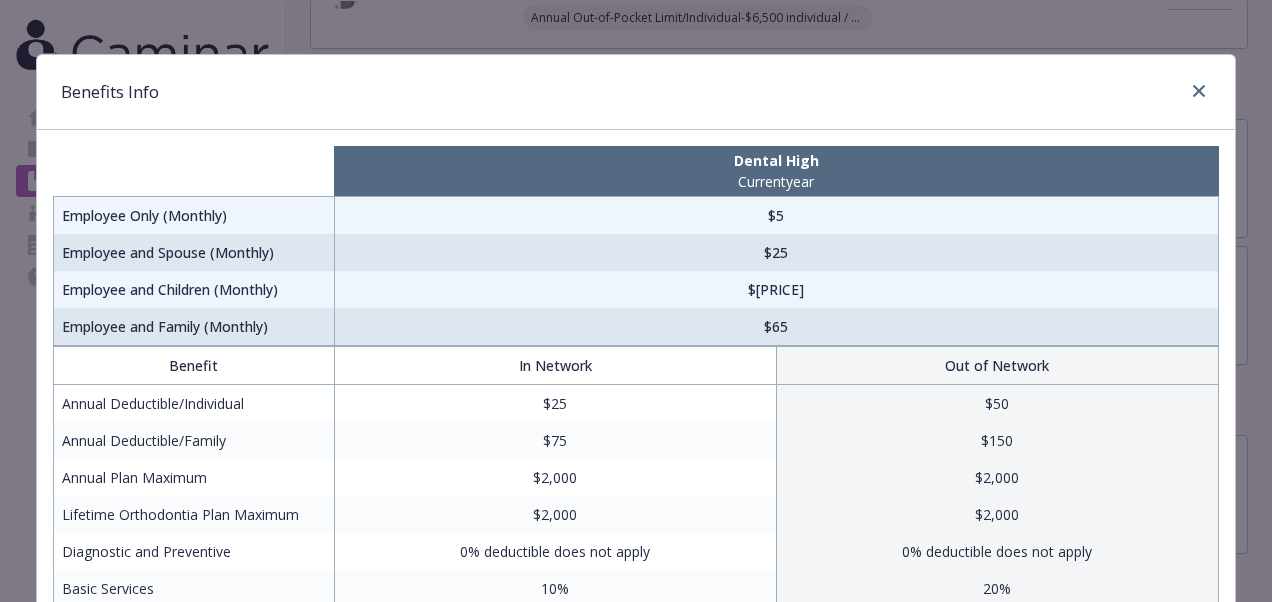 scroll, scrollTop: 0, scrollLeft: 0, axis: both 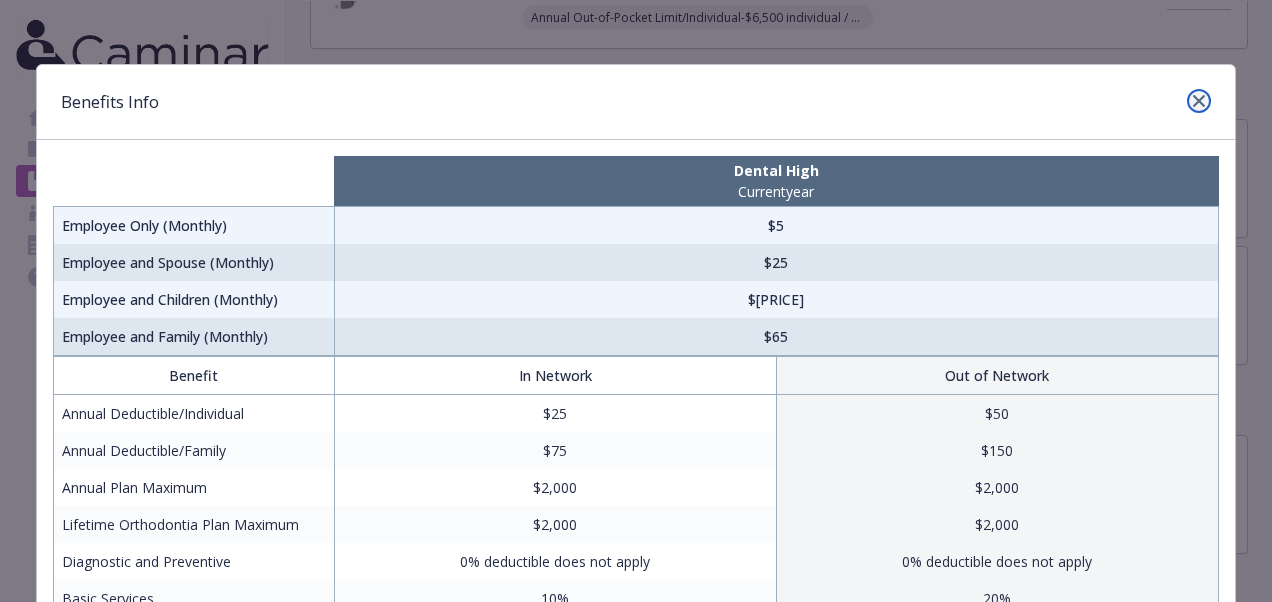 click 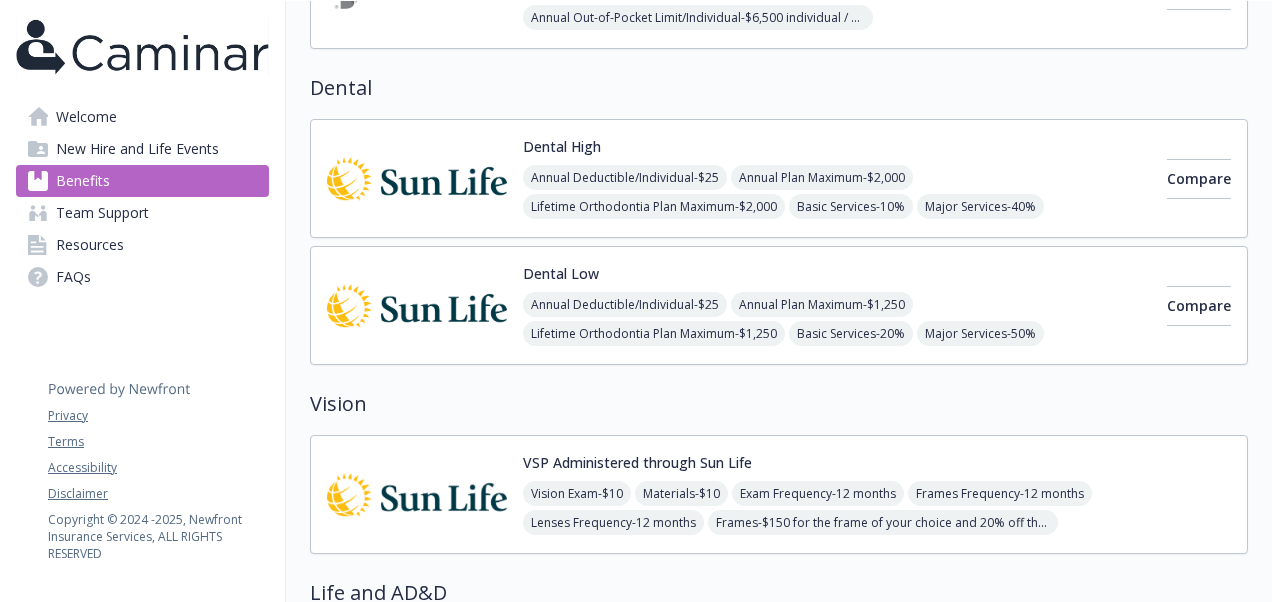 click on "Team Support" at bounding box center [102, 213] 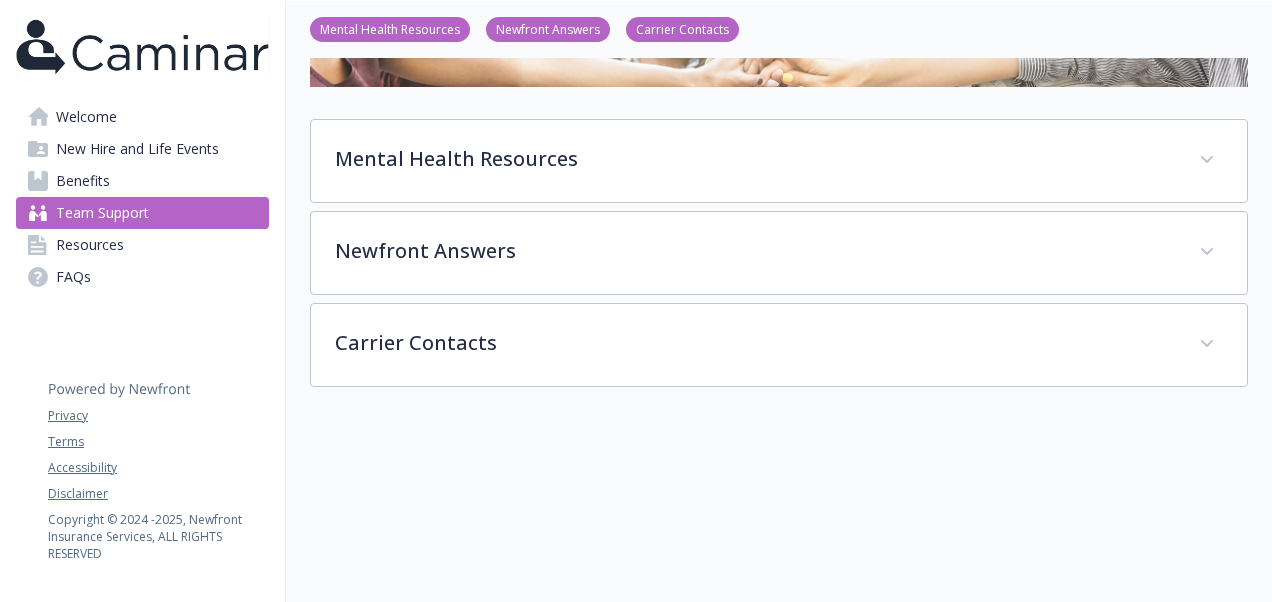 scroll, scrollTop: 266, scrollLeft: 0, axis: vertical 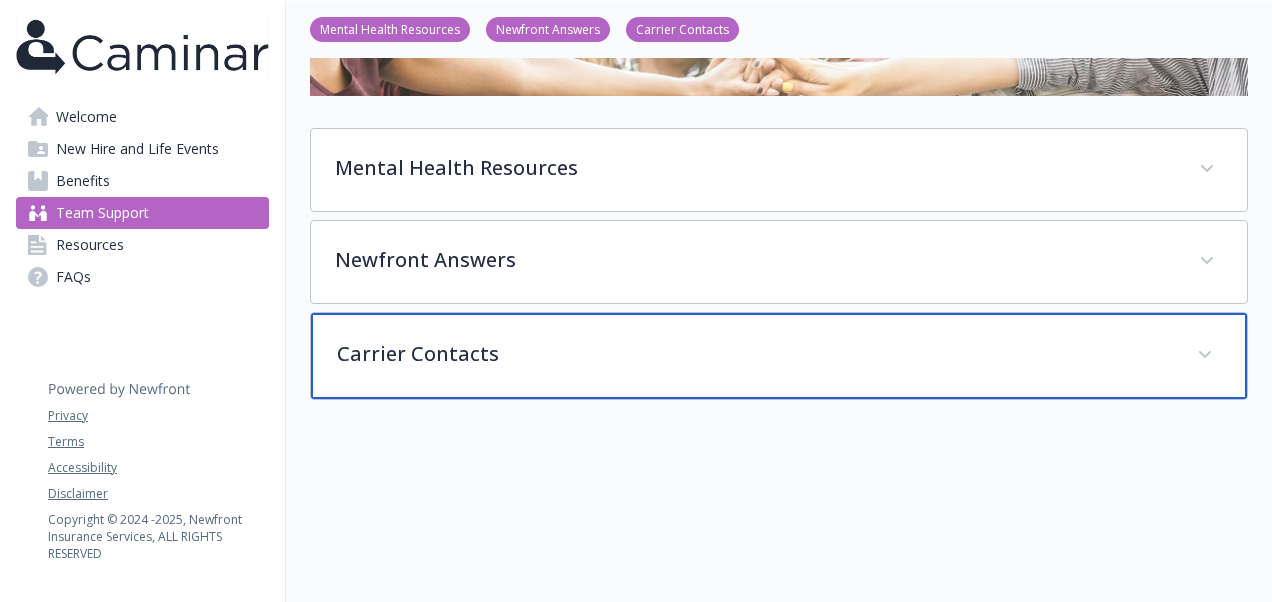 click on "Carrier Contacts" at bounding box center [755, 354] 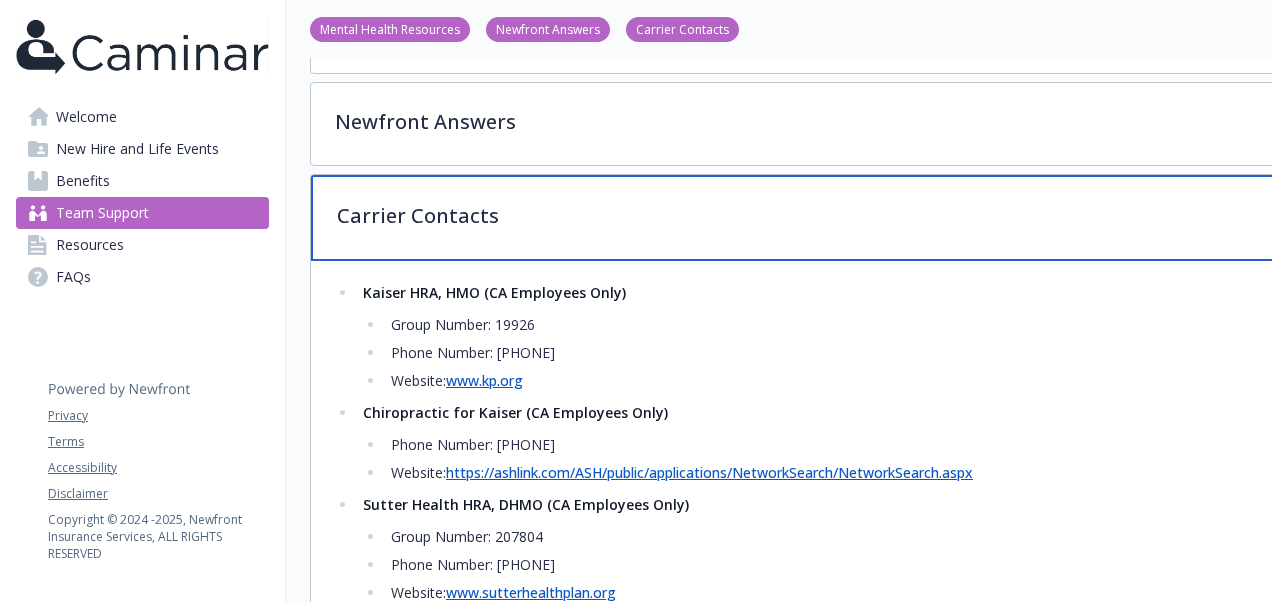 scroll, scrollTop: 366, scrollLeft: 0, axis: vertical 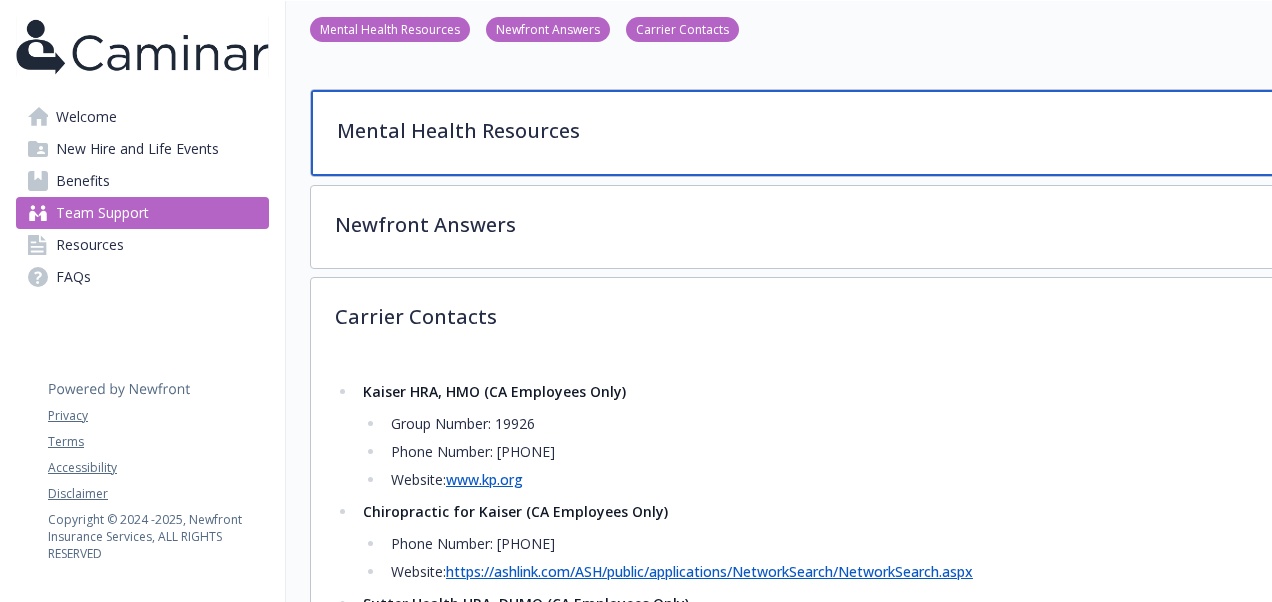 click on "Mental Health Resources" at bounding box center (902, 131) 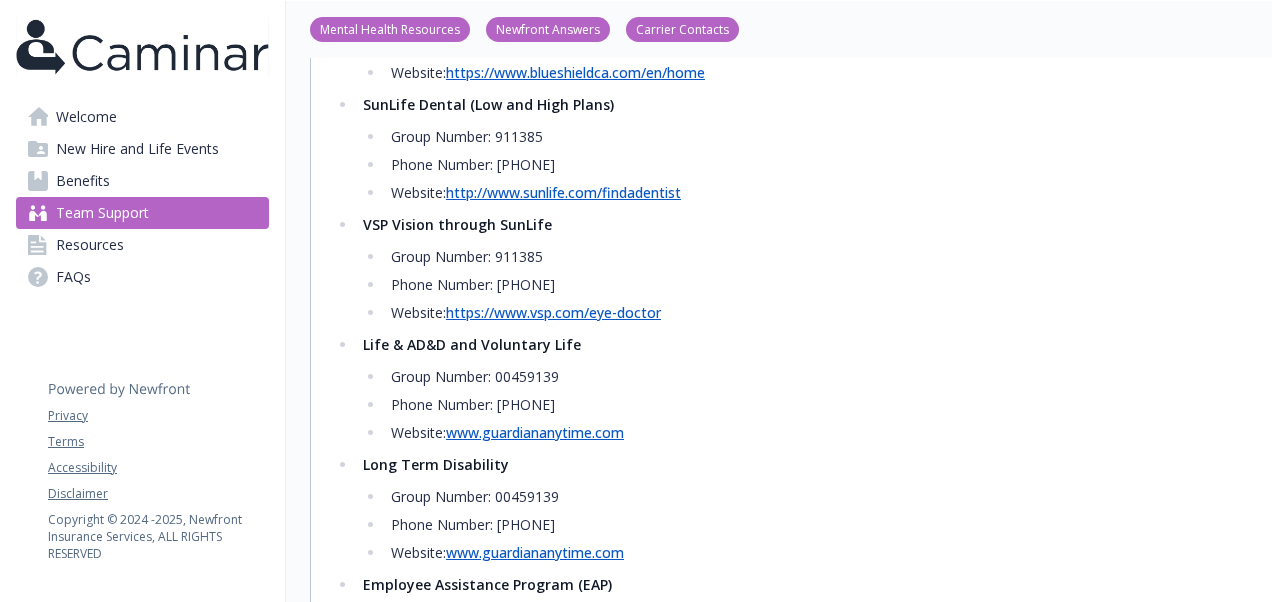 scroll, scrollTop: 3766, scrollLeft: 0, axis: vertical 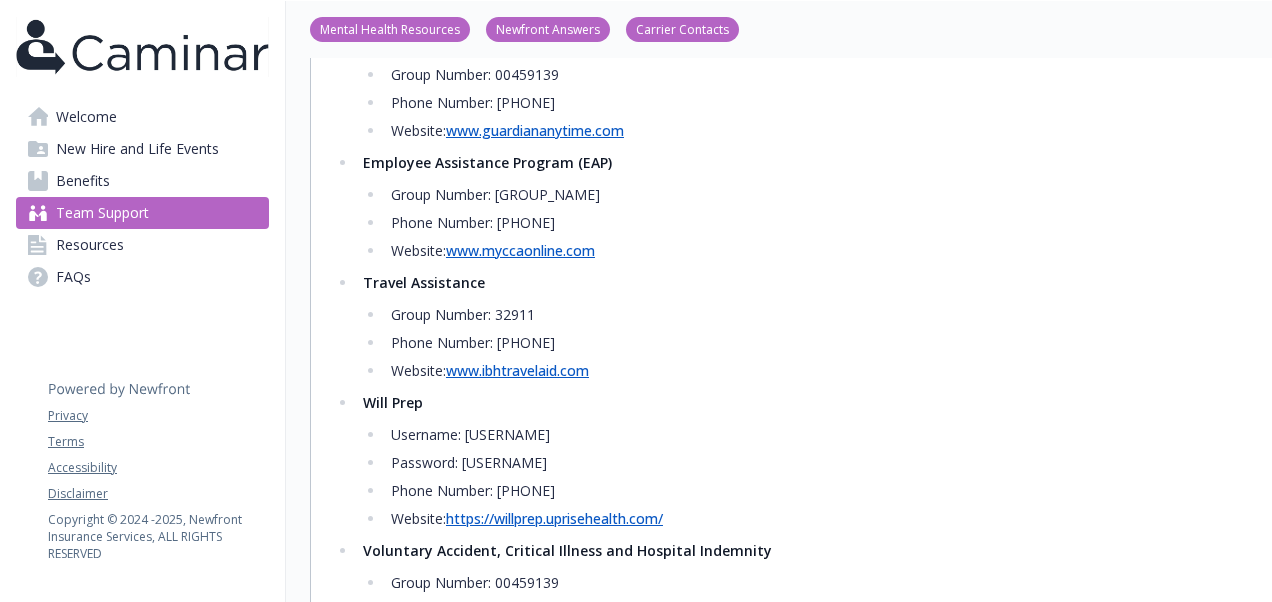 click on "www.ibhtravelaid.com" at bounding box center [517, 370] 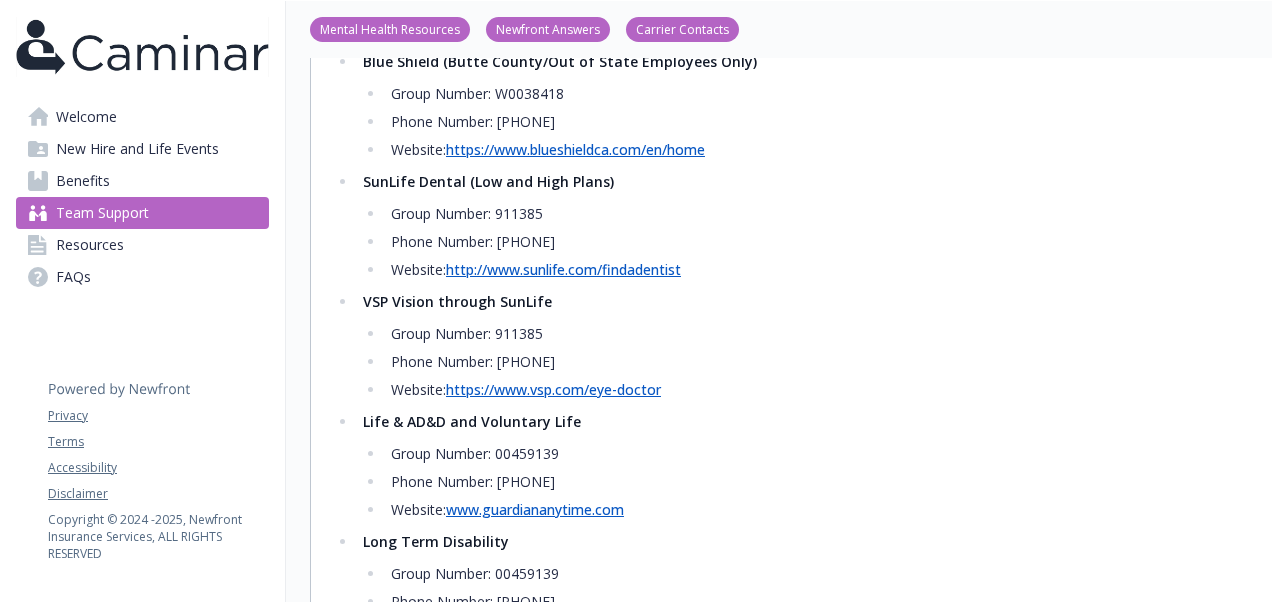 scroll, scrollTop: 3666, scrollLeft: 0, axis: vertical 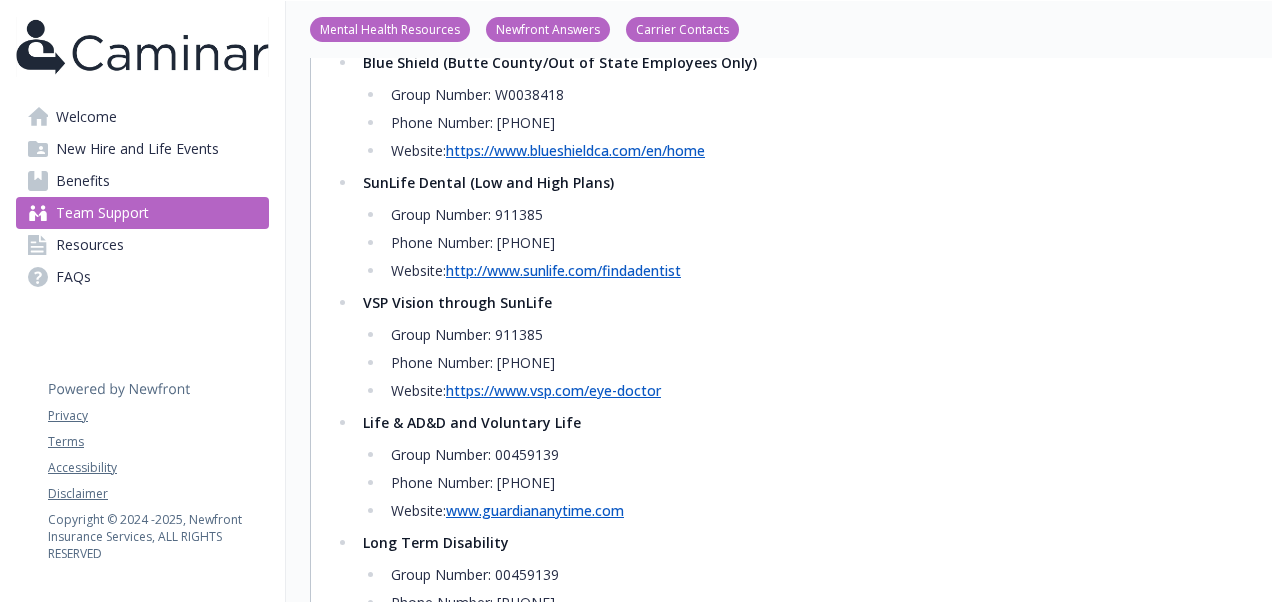 click on "http://www.sunlife.com/findadentist" at bounding box center (563, 270) 